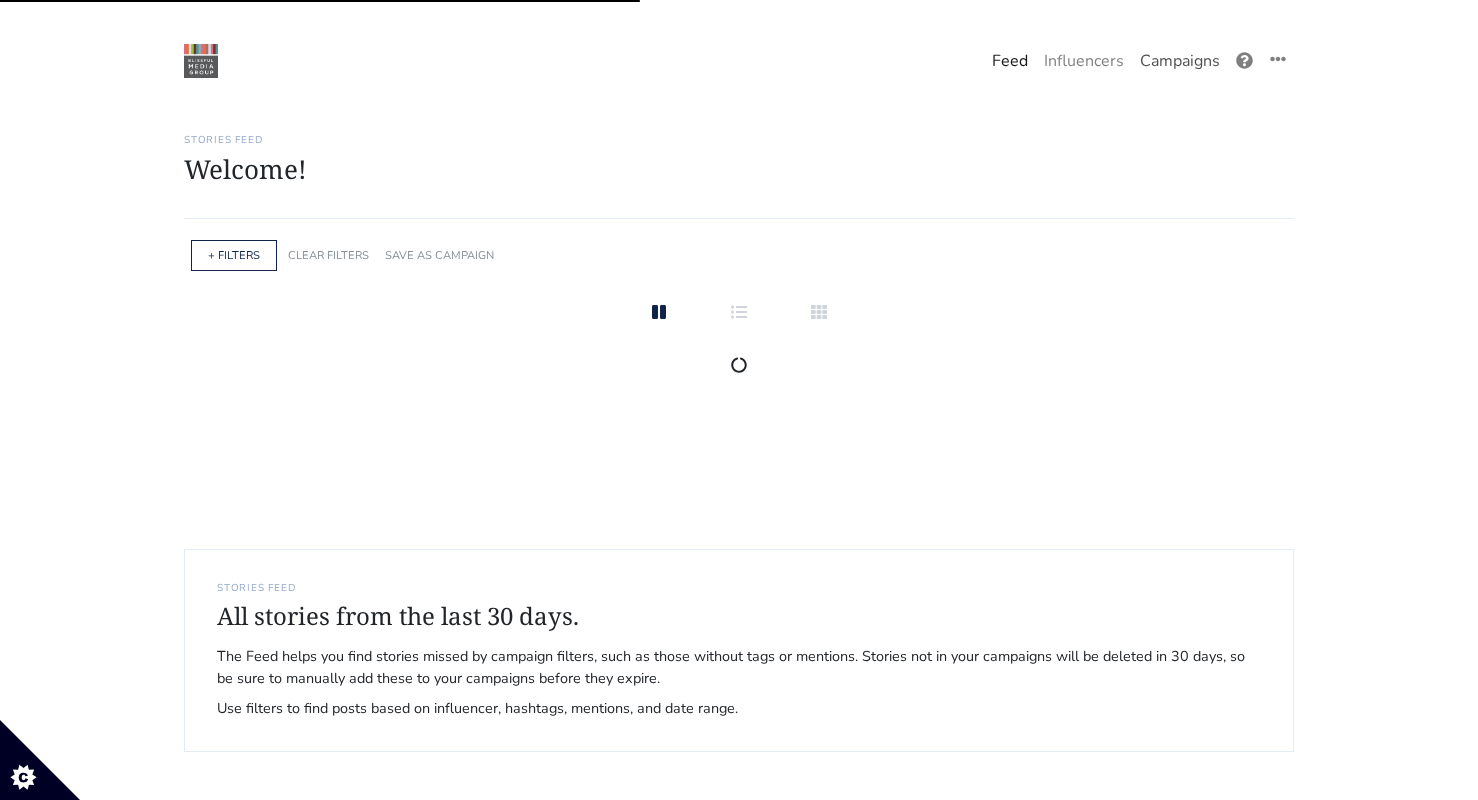 scroll, scrollTop: 0, scrollLeft: 0, axis: both 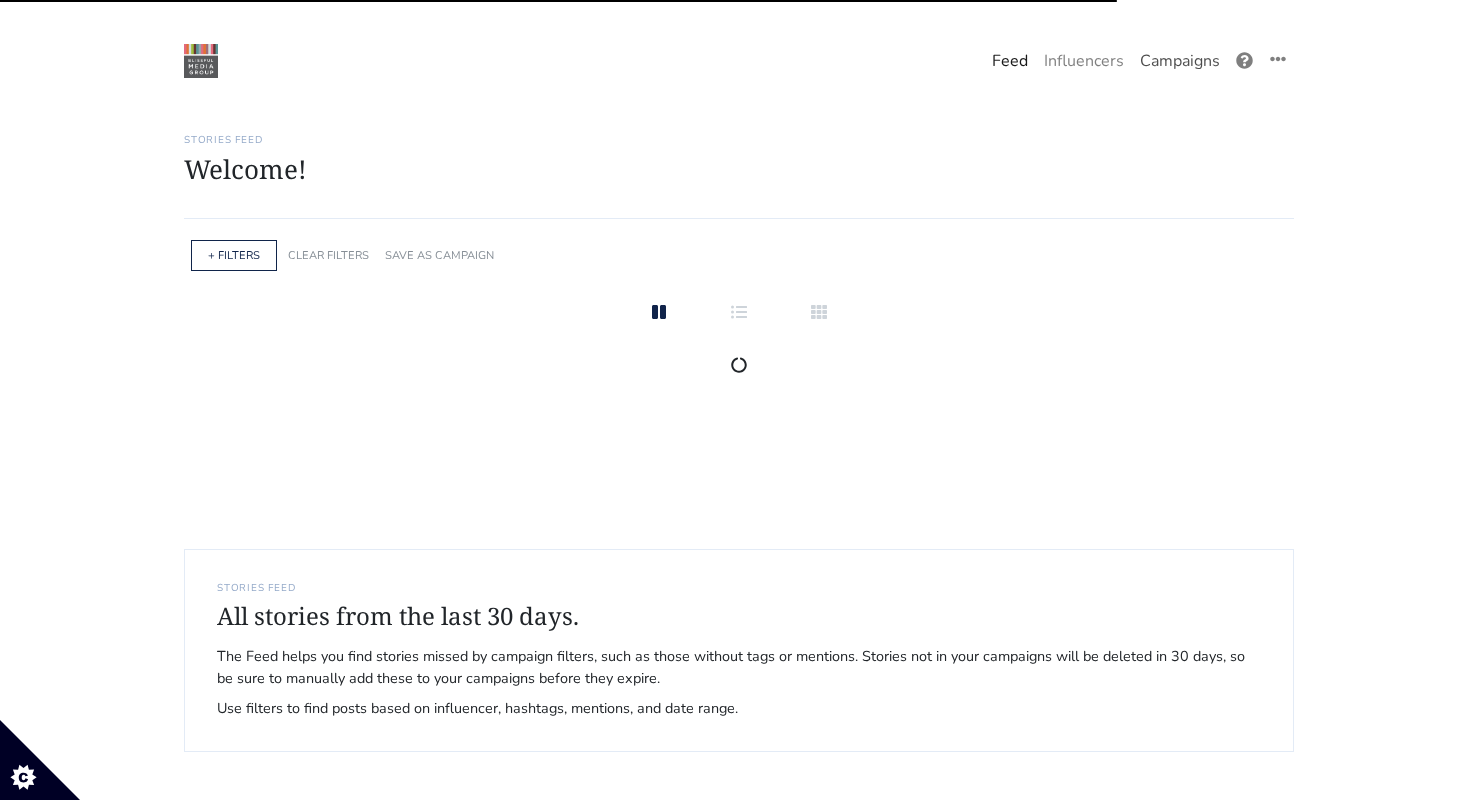 click on "Campaigns" at bounding box center [1180, 61] 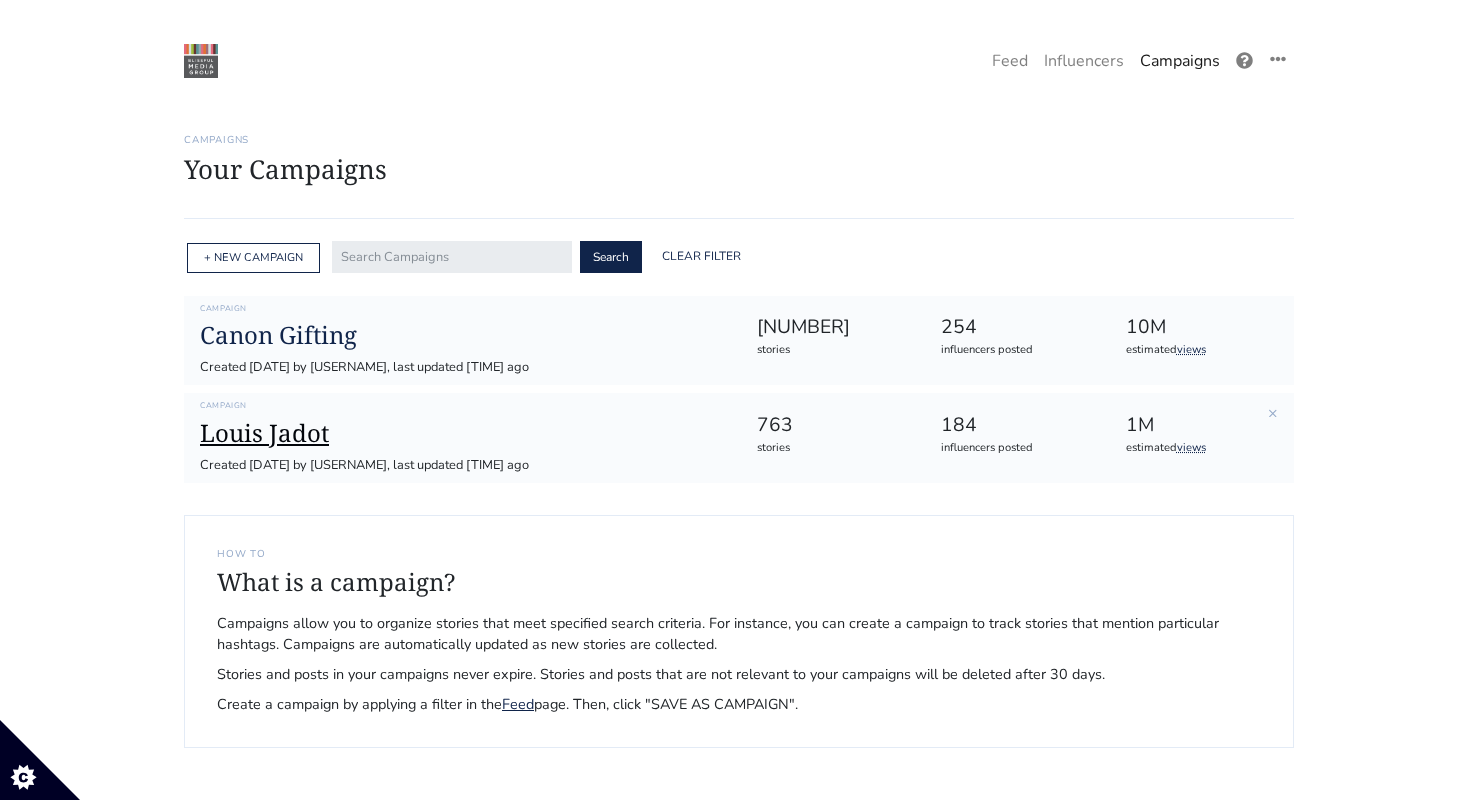 click on "Louis Jadot" at bounding box center [462, 433] 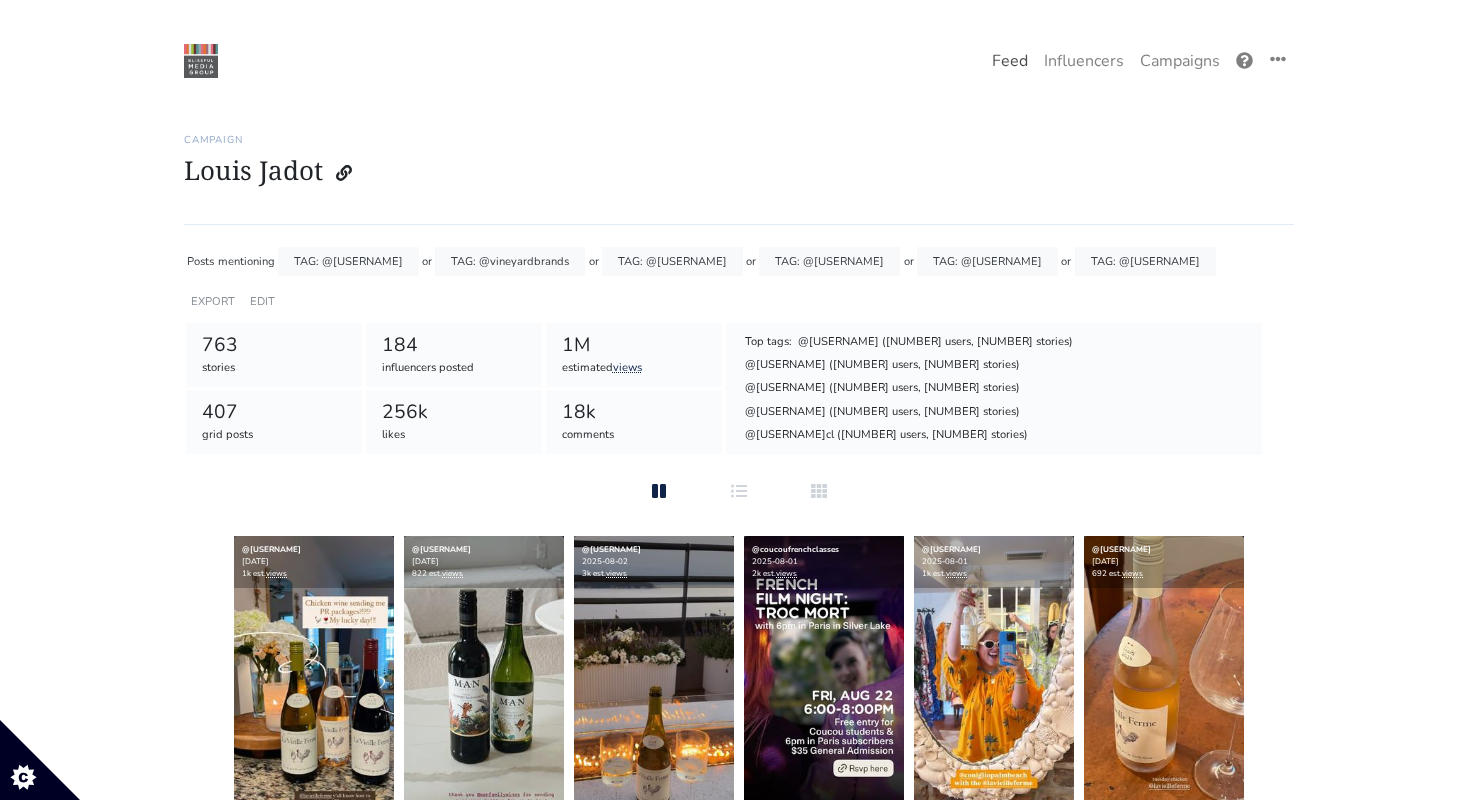click on "Feed" at bounding box center (1010, 61) 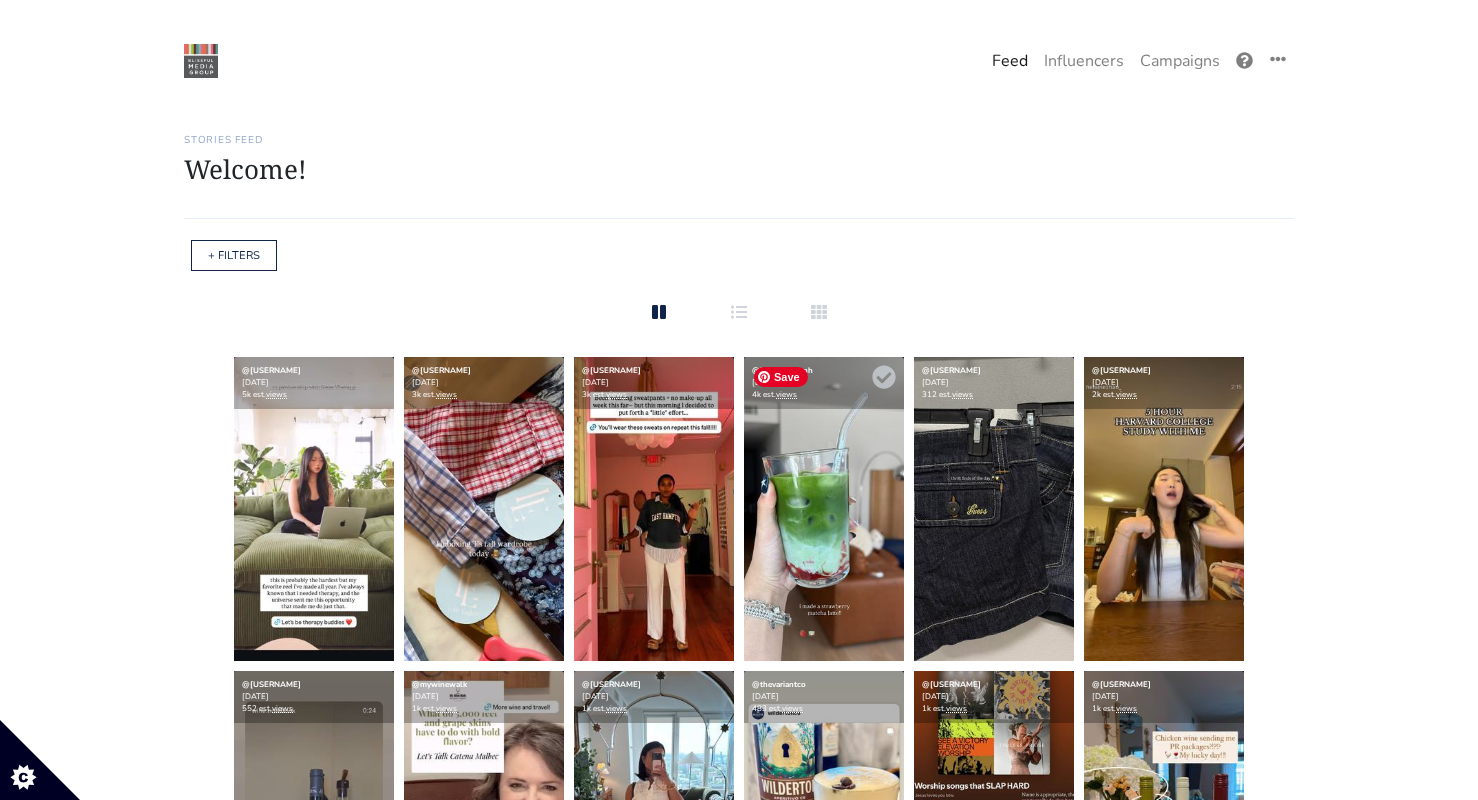 click at bounding box center (824, 509) 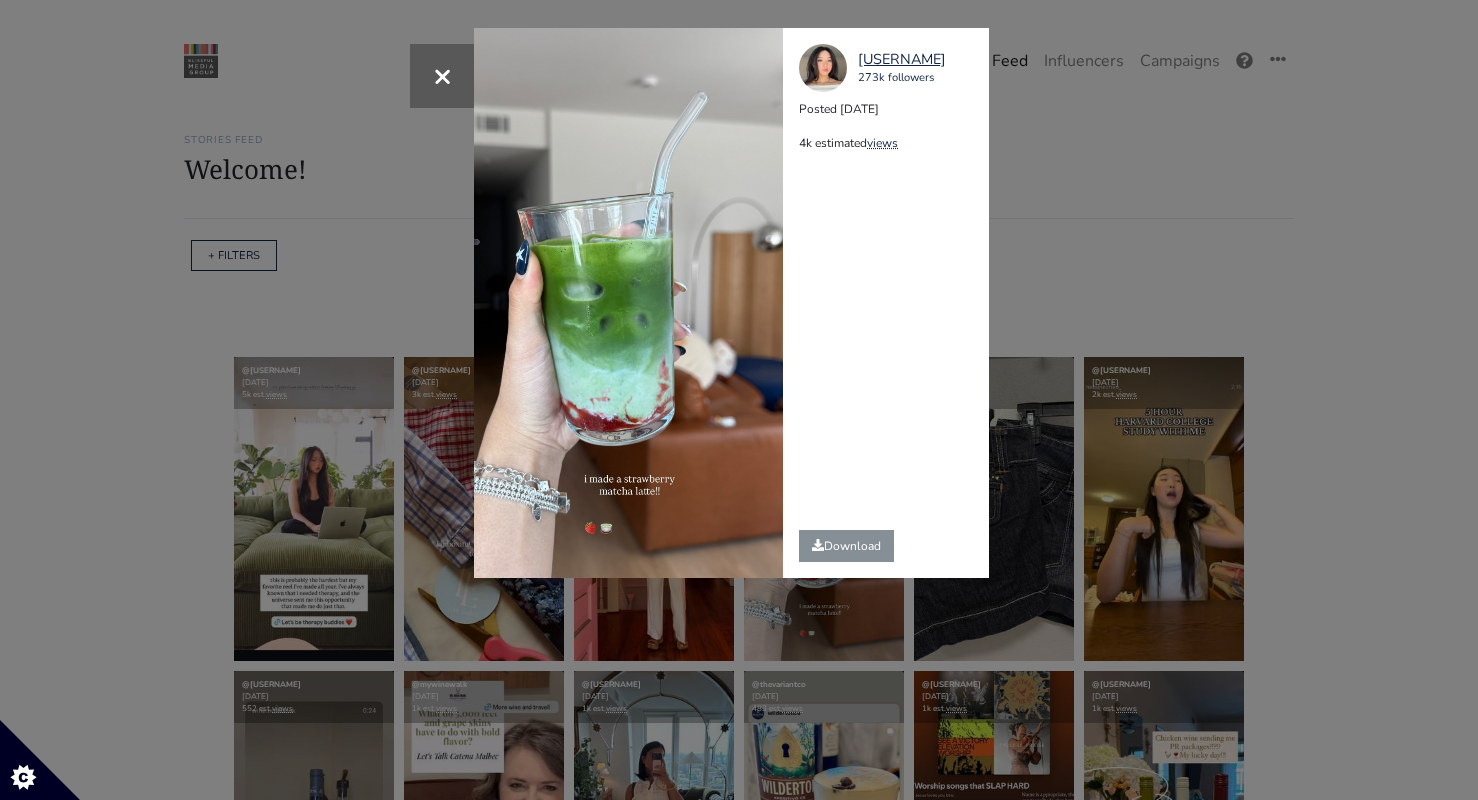 click on "×
iamjuliahuynh
273k followers
Posted 2025-08-06
4k
estimated
views" at bounding box center (739, 400) 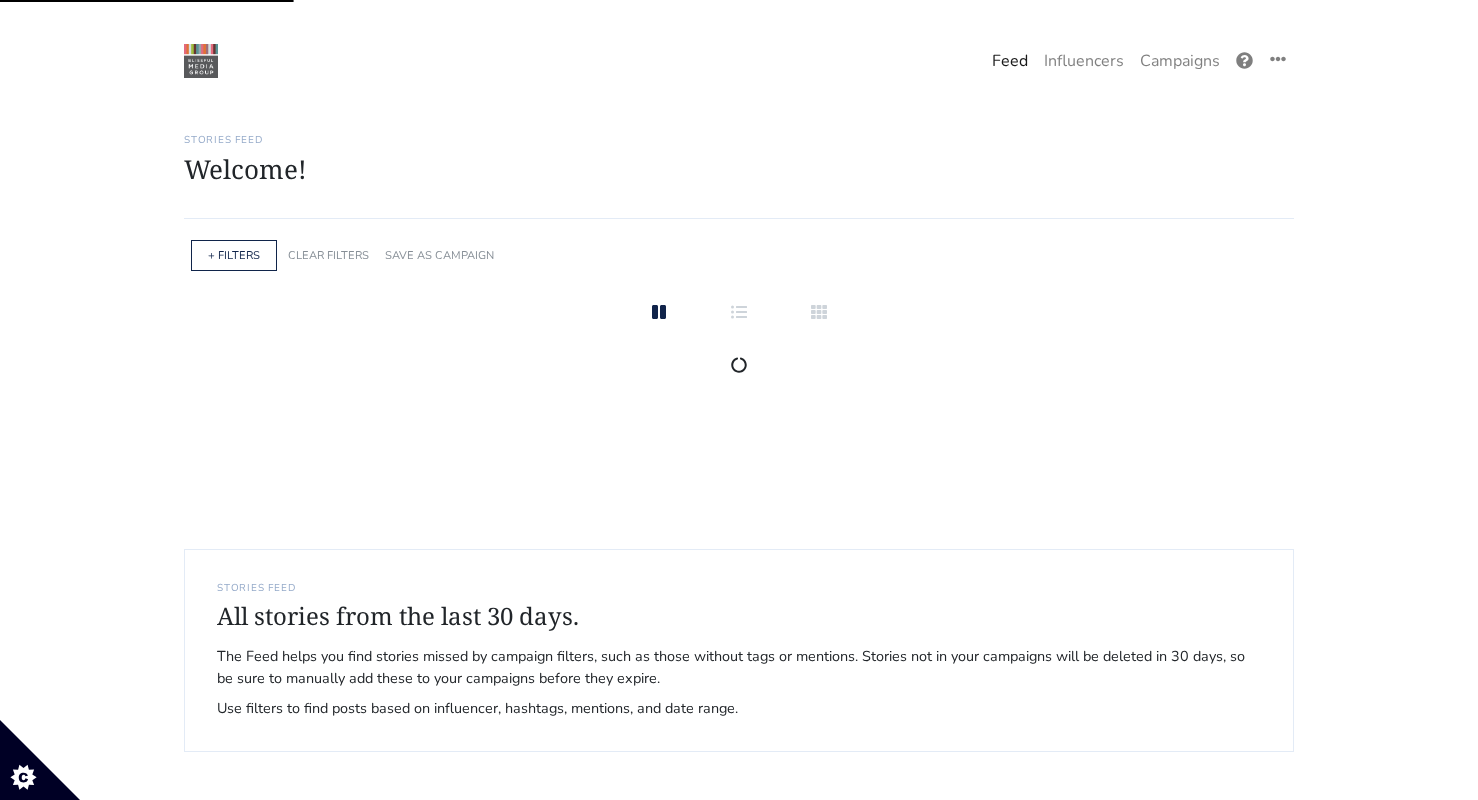 scroll, scrollTop: 0, scrollLeft: 0, axis: both 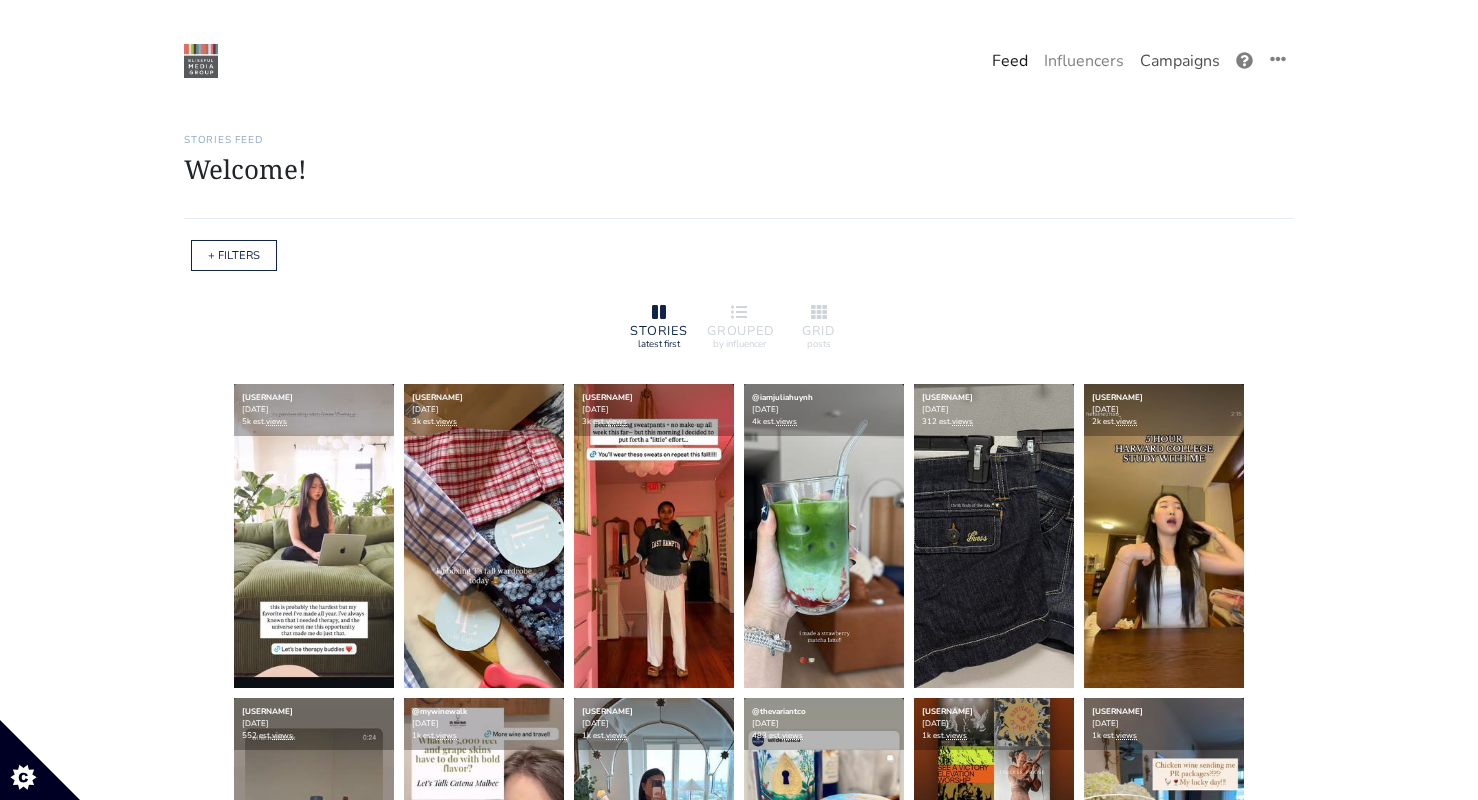 click on "Campaigns" at bounding box center [1180, 61] 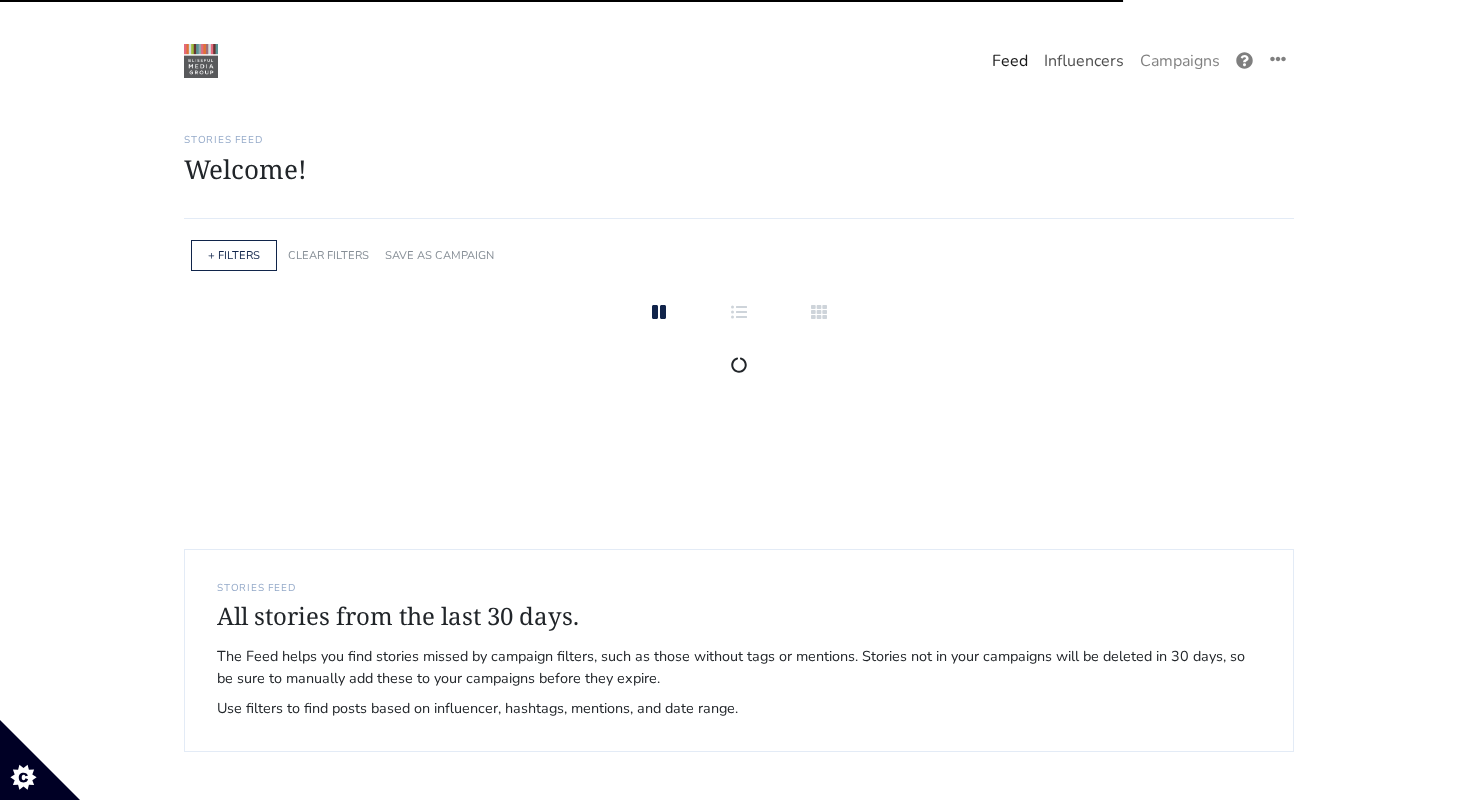 scroll, scrollTop: 0, scrollLeft: 0, axis: both 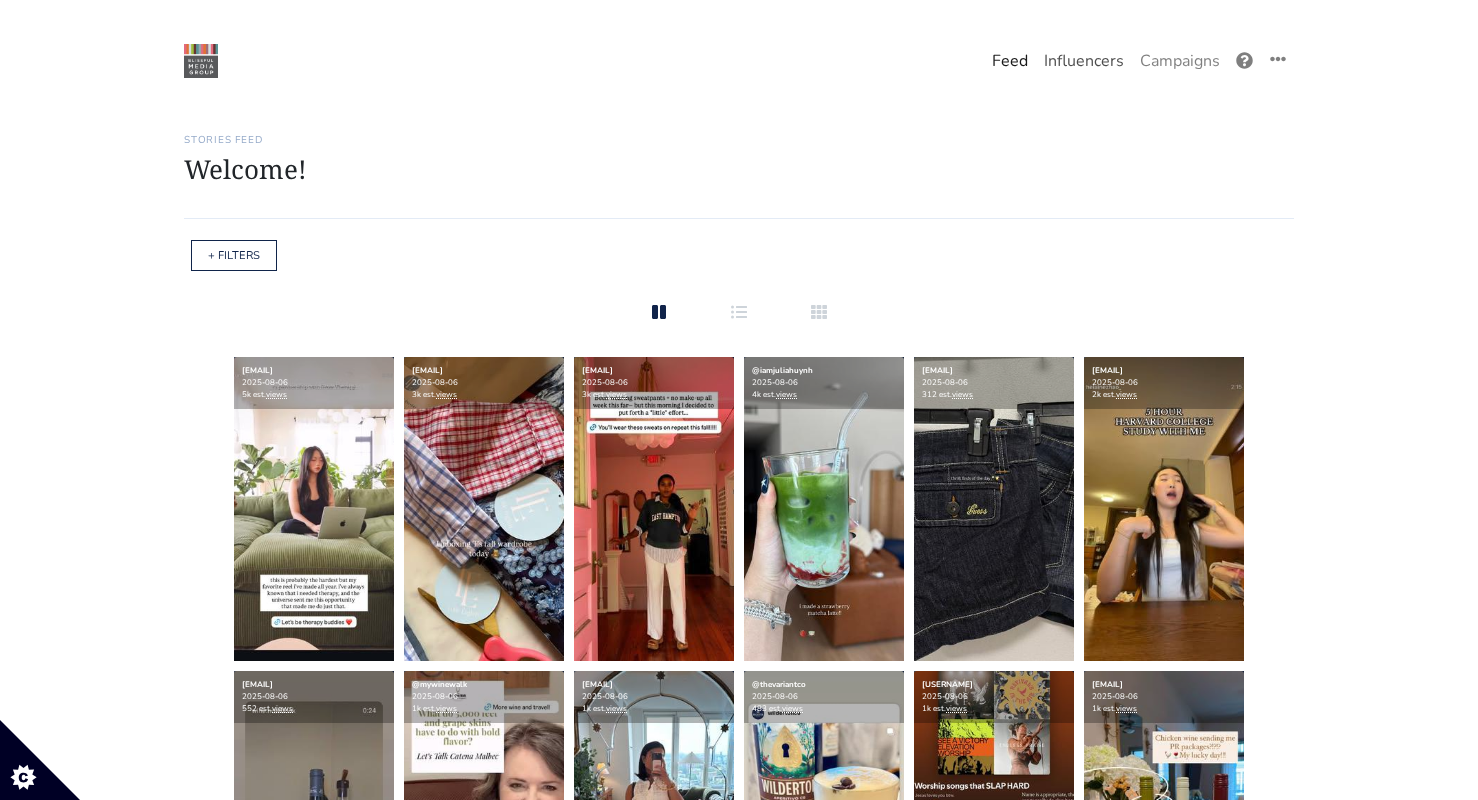 click on "Influencers" at bounding box center (1084, 61) 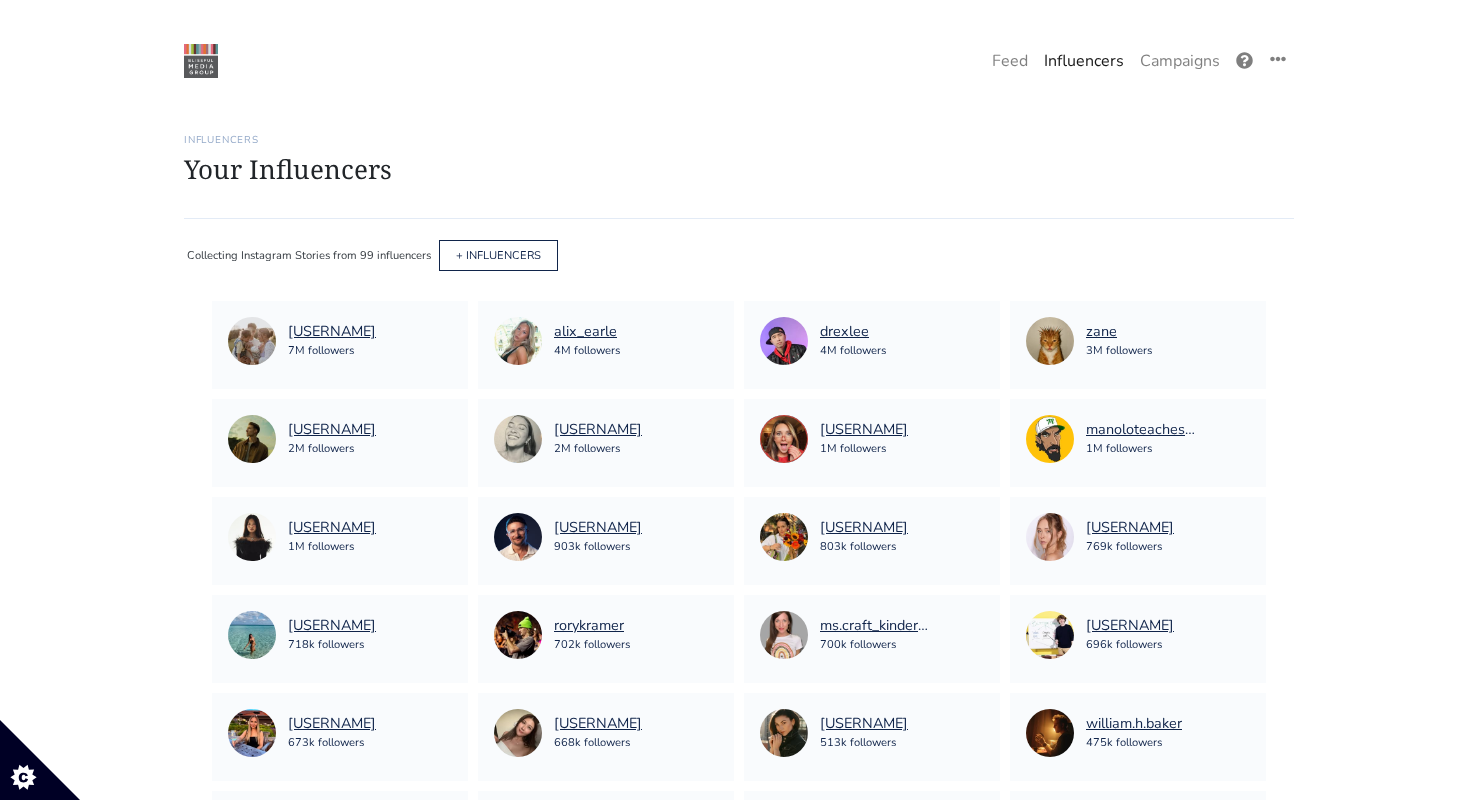 scroll, scrollTop: 1010, scrollLeft: 0, axis: vertical 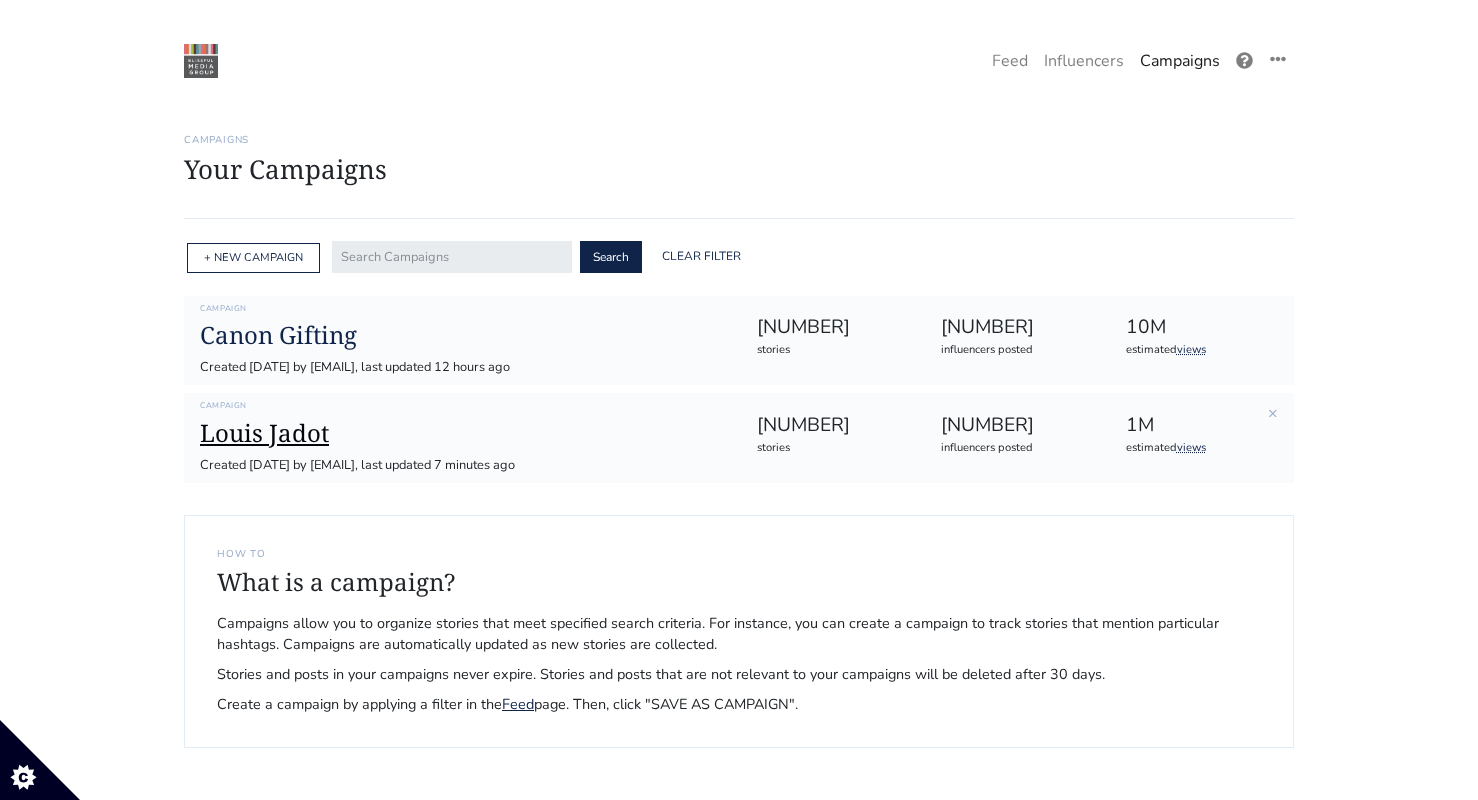 click on "Louis Jadot" at bounding box center [462, 433] 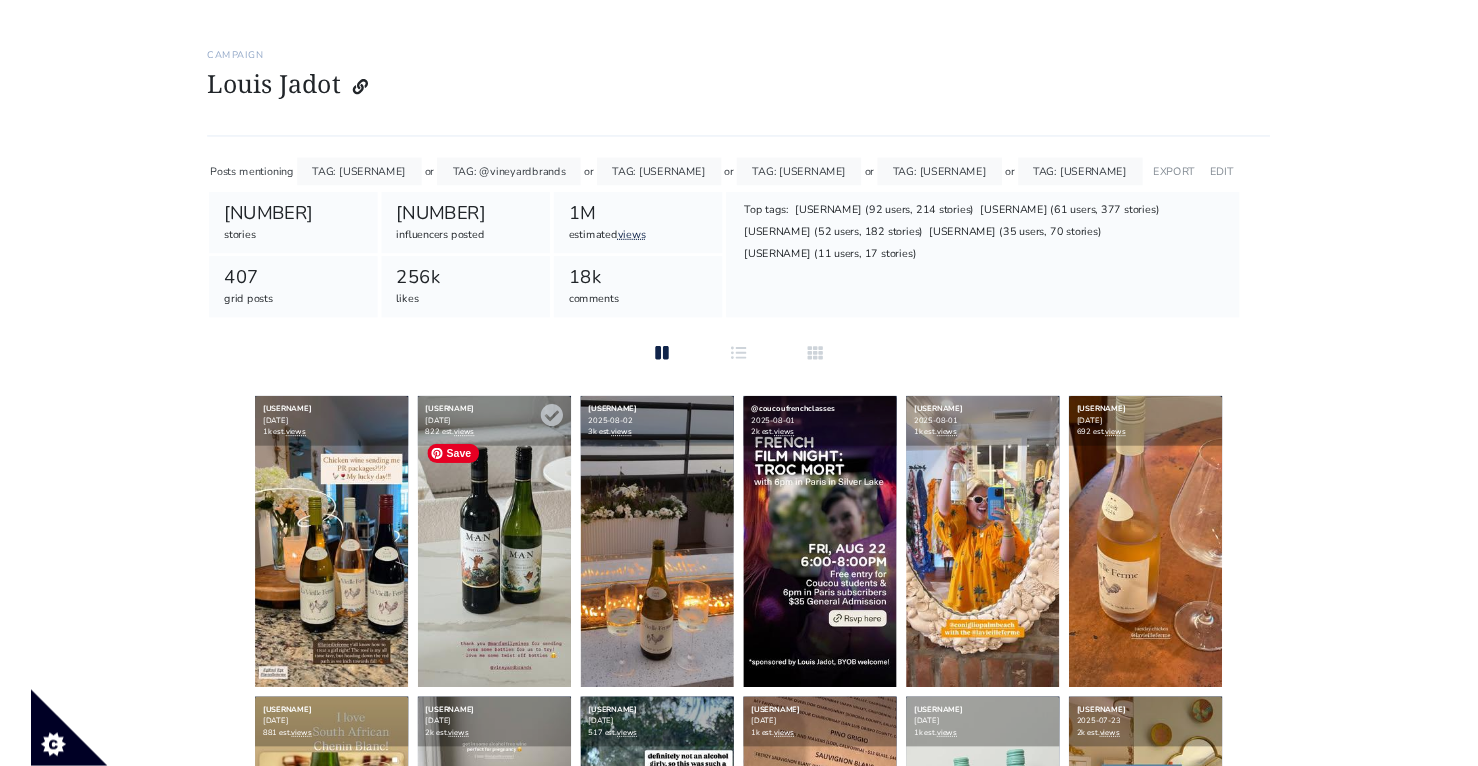 scroll, scrollTop: 0, scrollLeft: 0, axis: both 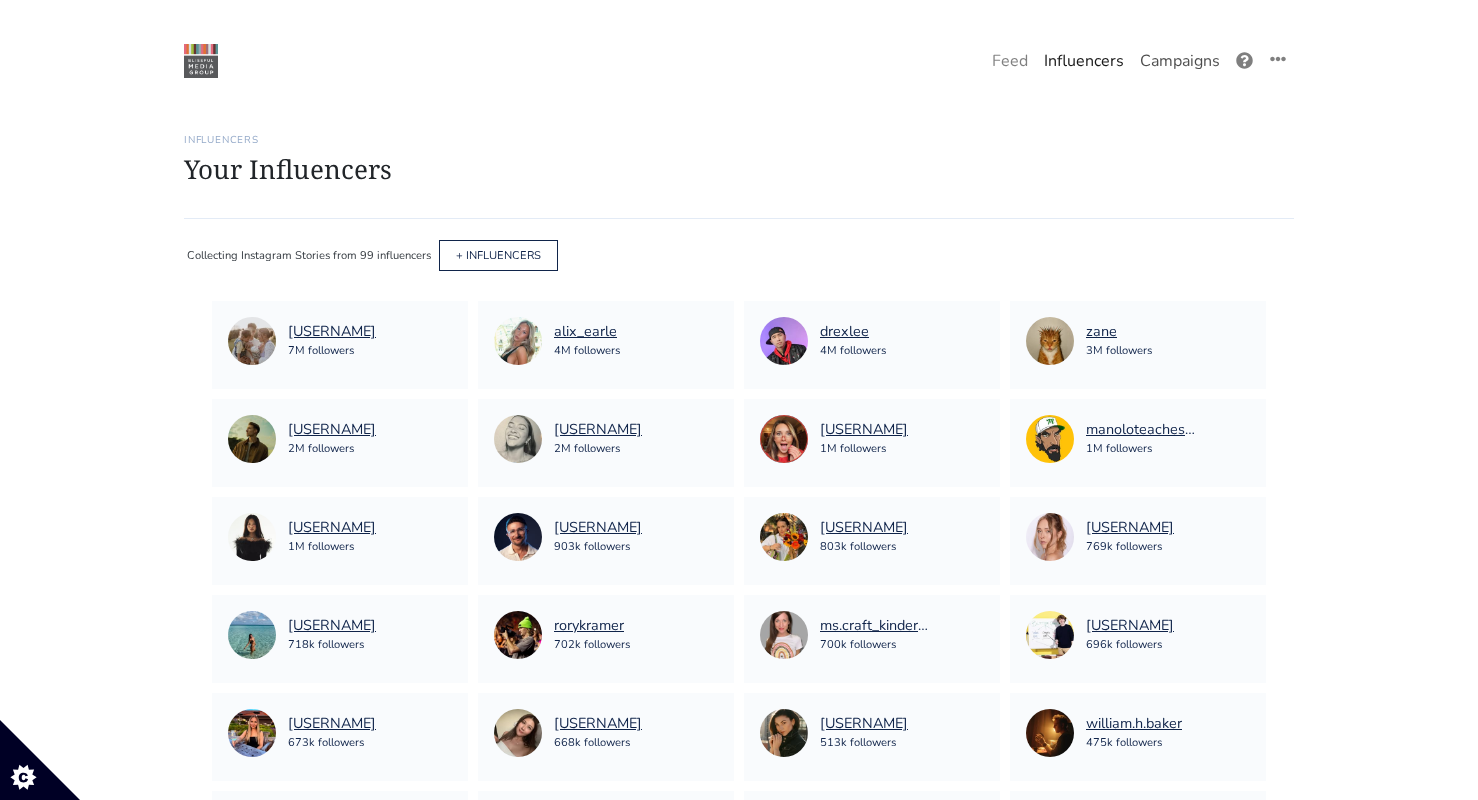 click on "Campaigns" at bounding box center (1180, 61) 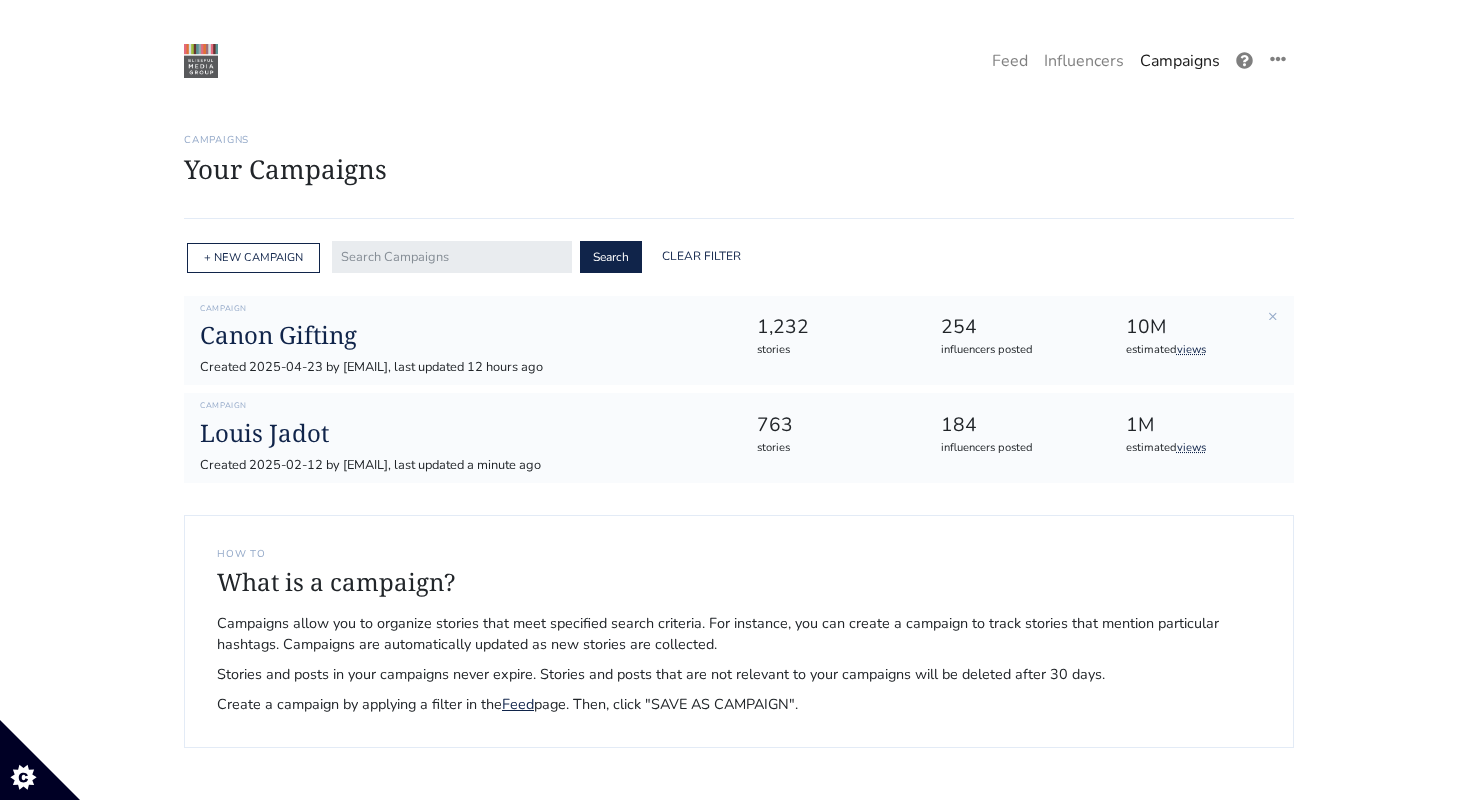 click on "Campaign
Canon Gifting
Created
2025-04-23
by [EMAIL],
last updated 12 hours ago" at bounding box center (462, 341) 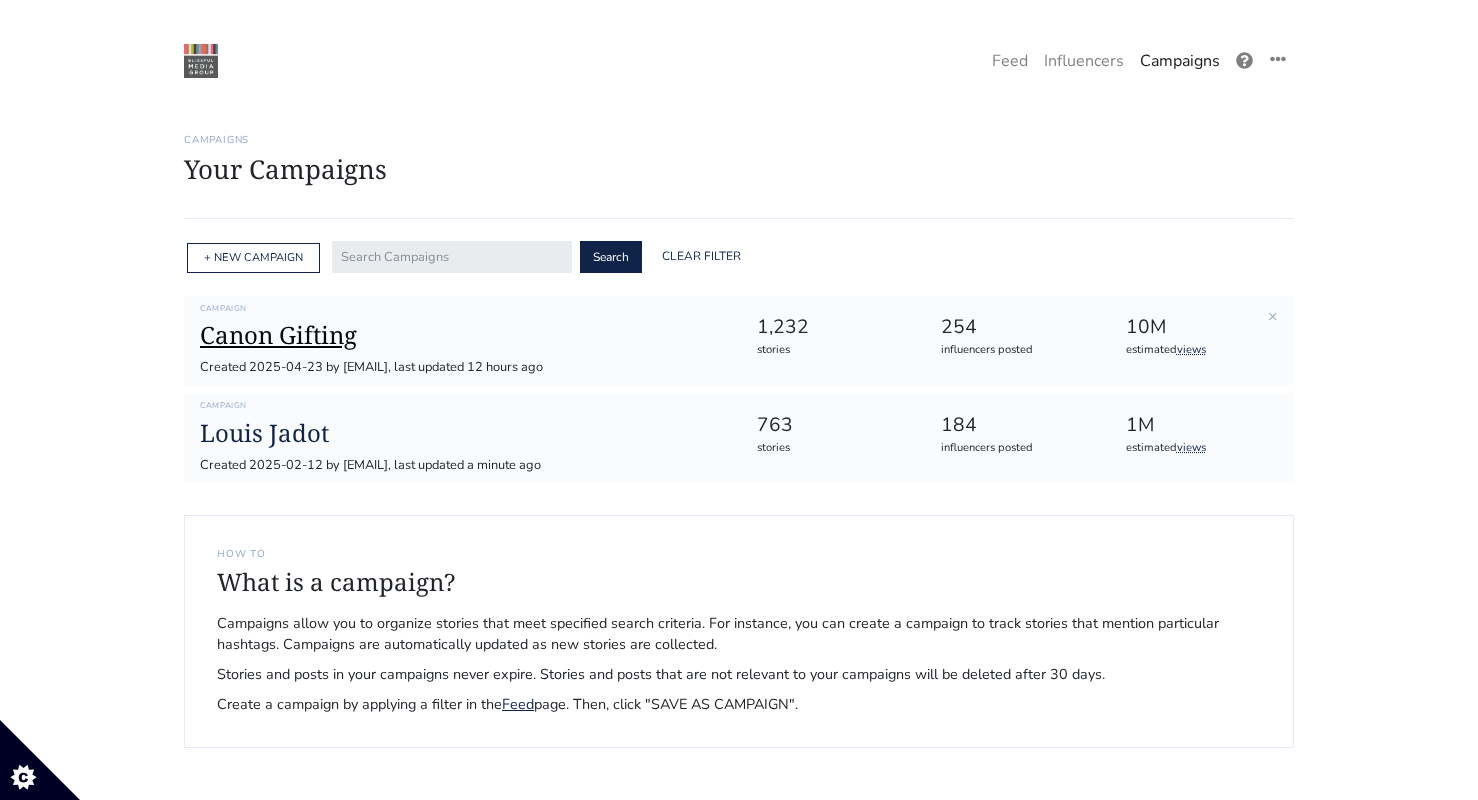 click on "Canon Gifting" at bounding box center (462, 335) 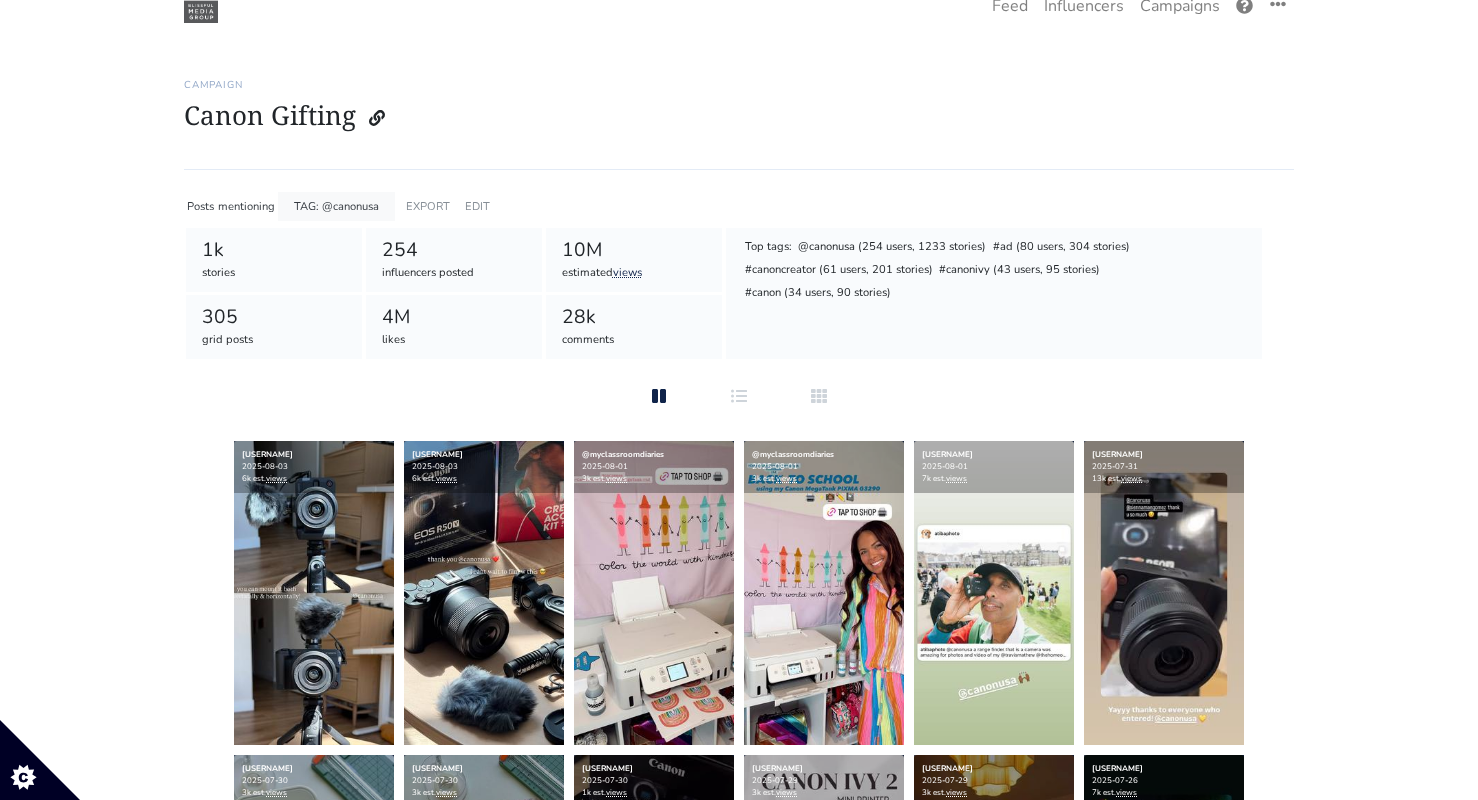 scroll, scrollTop: 53, scrollLeft: 0, axis: vertical 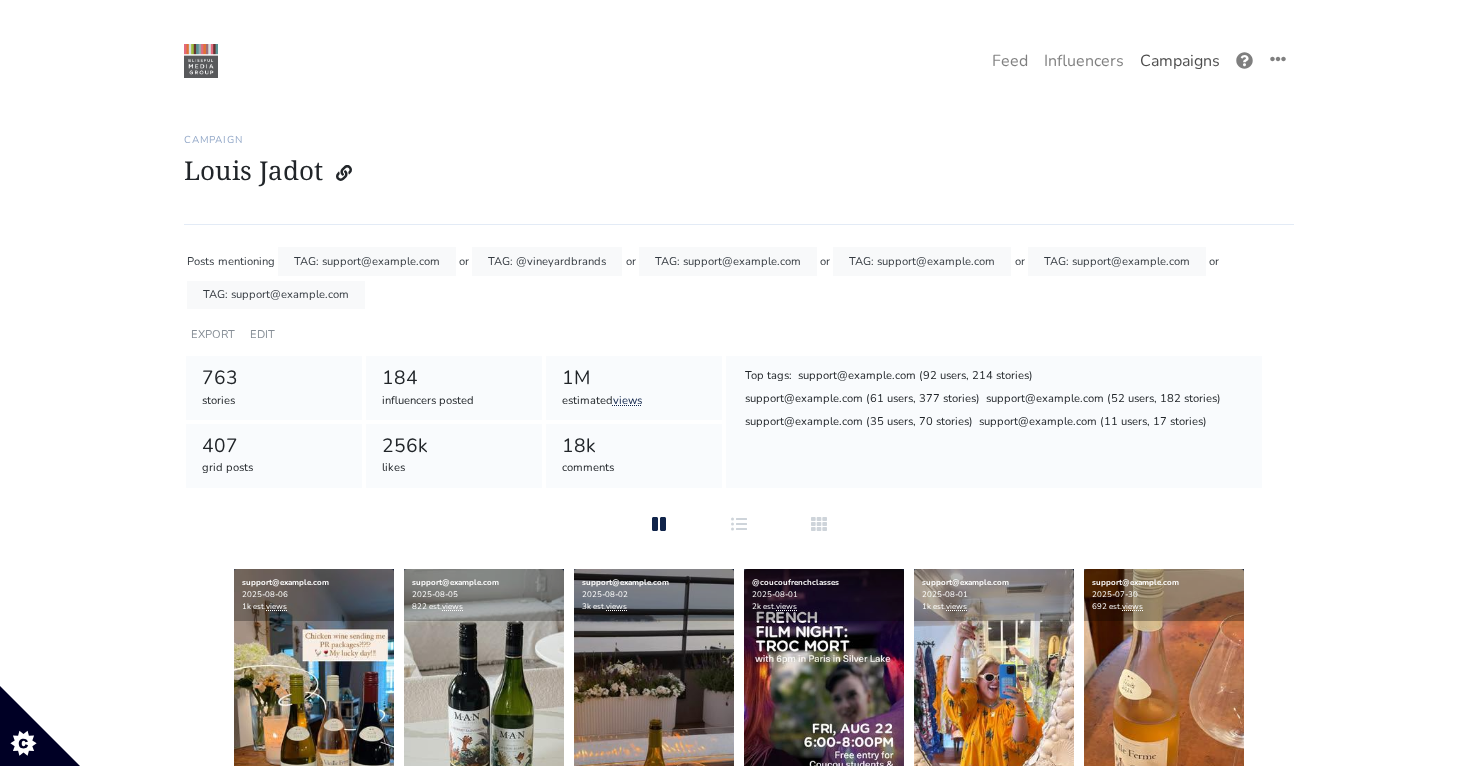 click on "Campaigns" at bounding box center (1180, 61) 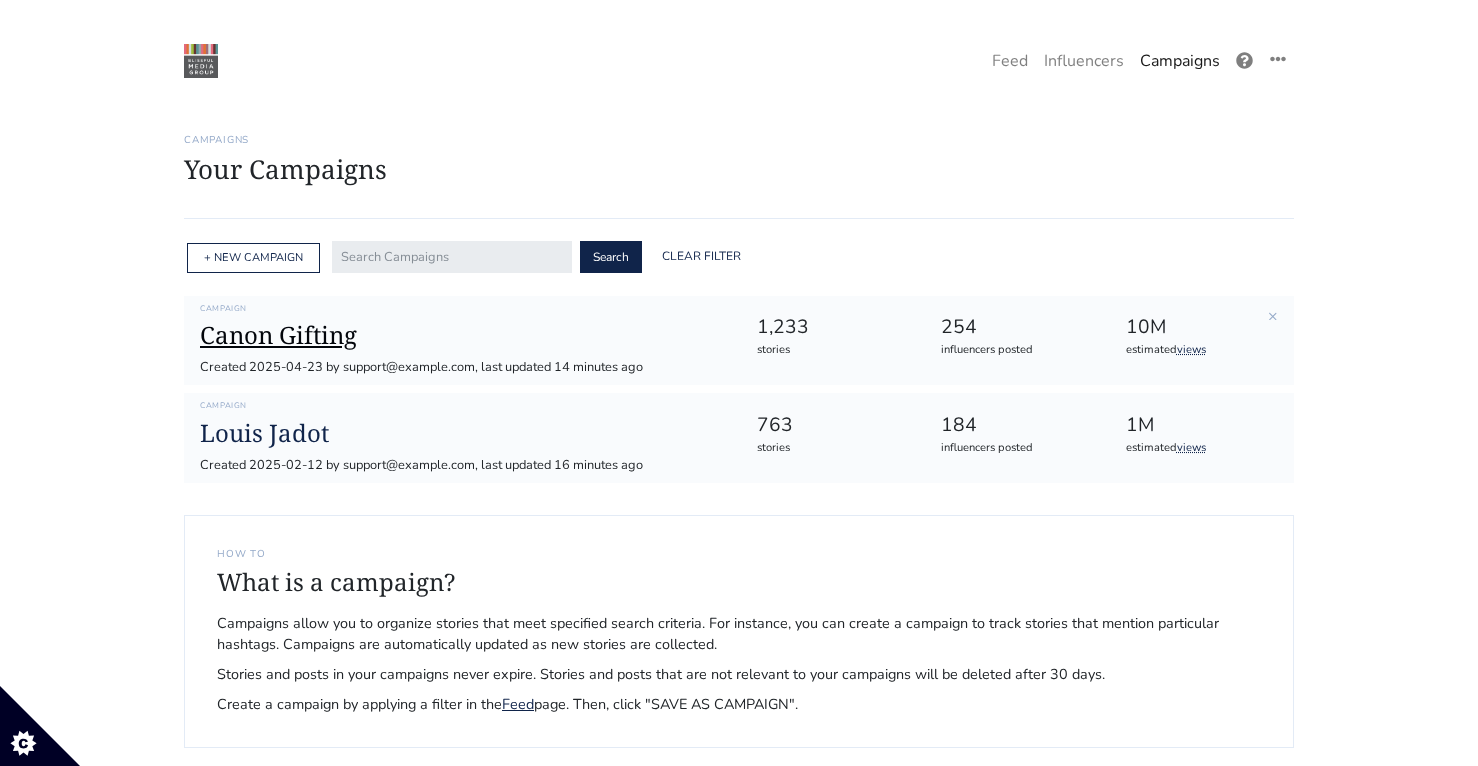 click on "Canon Gifting" at bounding box center (462, 335) 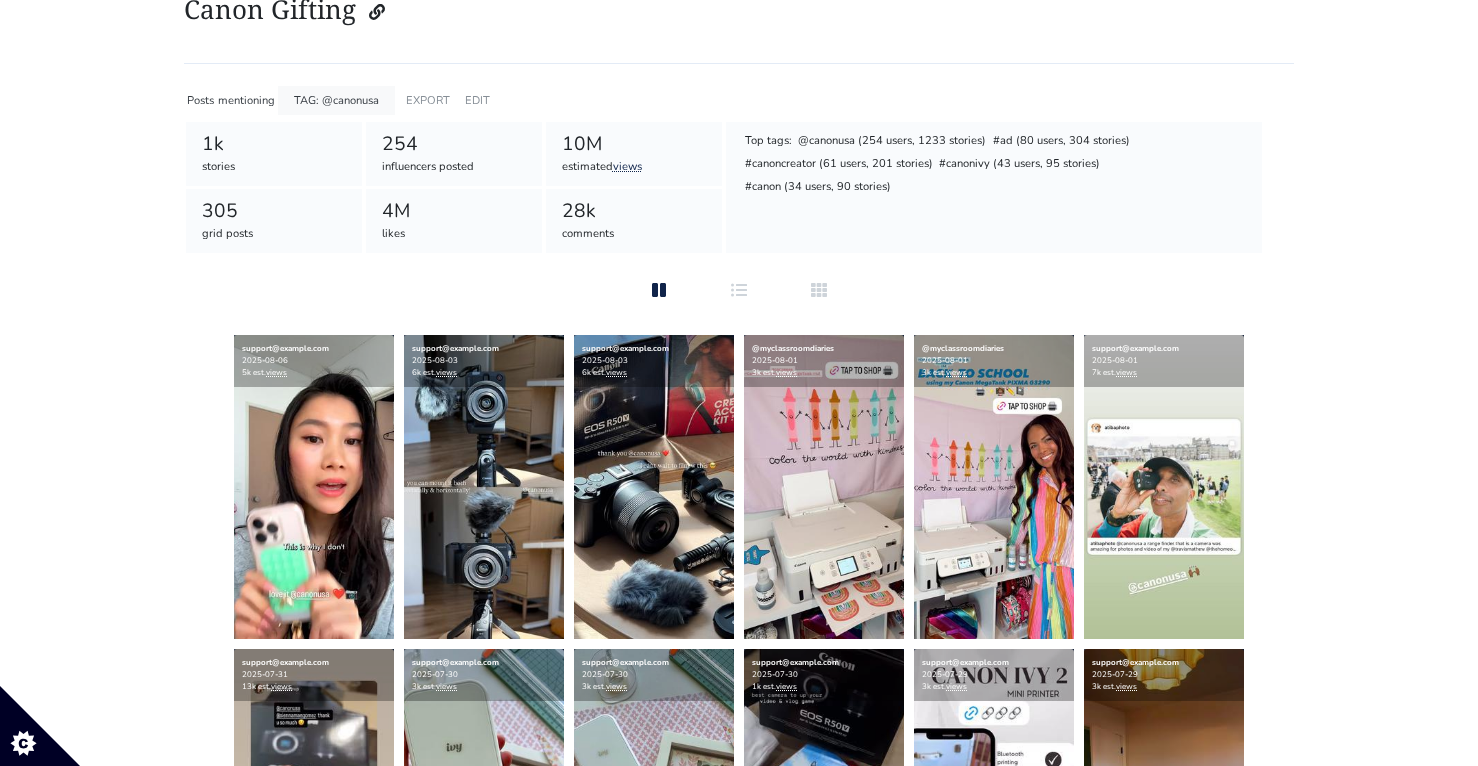 scroll, scrollTop: 189, scrollLeft: 0, axis: vertical 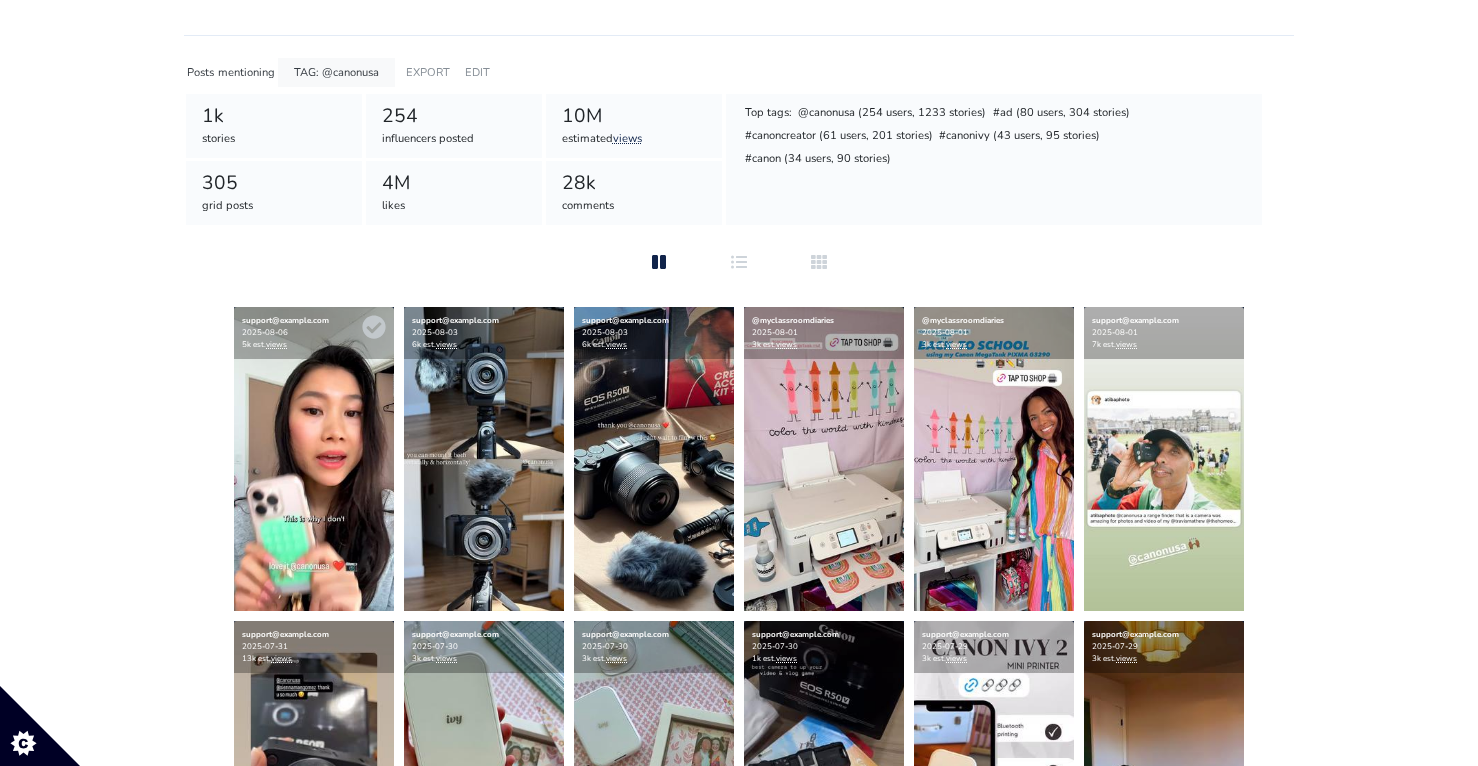 click at bounding box center [314, 459] 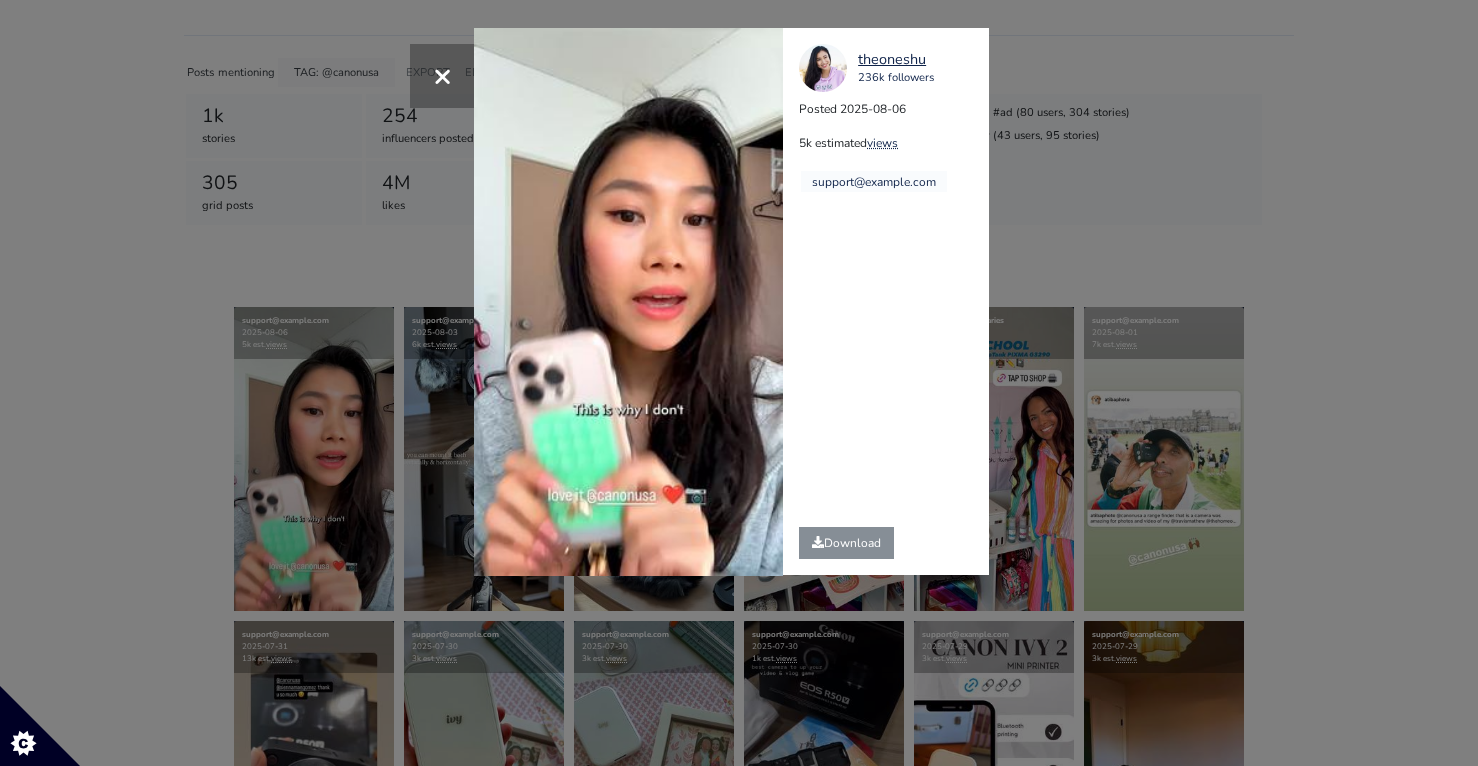 drag, startPoint x: 170, startPoint y: 333, endPoint x: 687, endPoint y: 306, distance: 517.7045 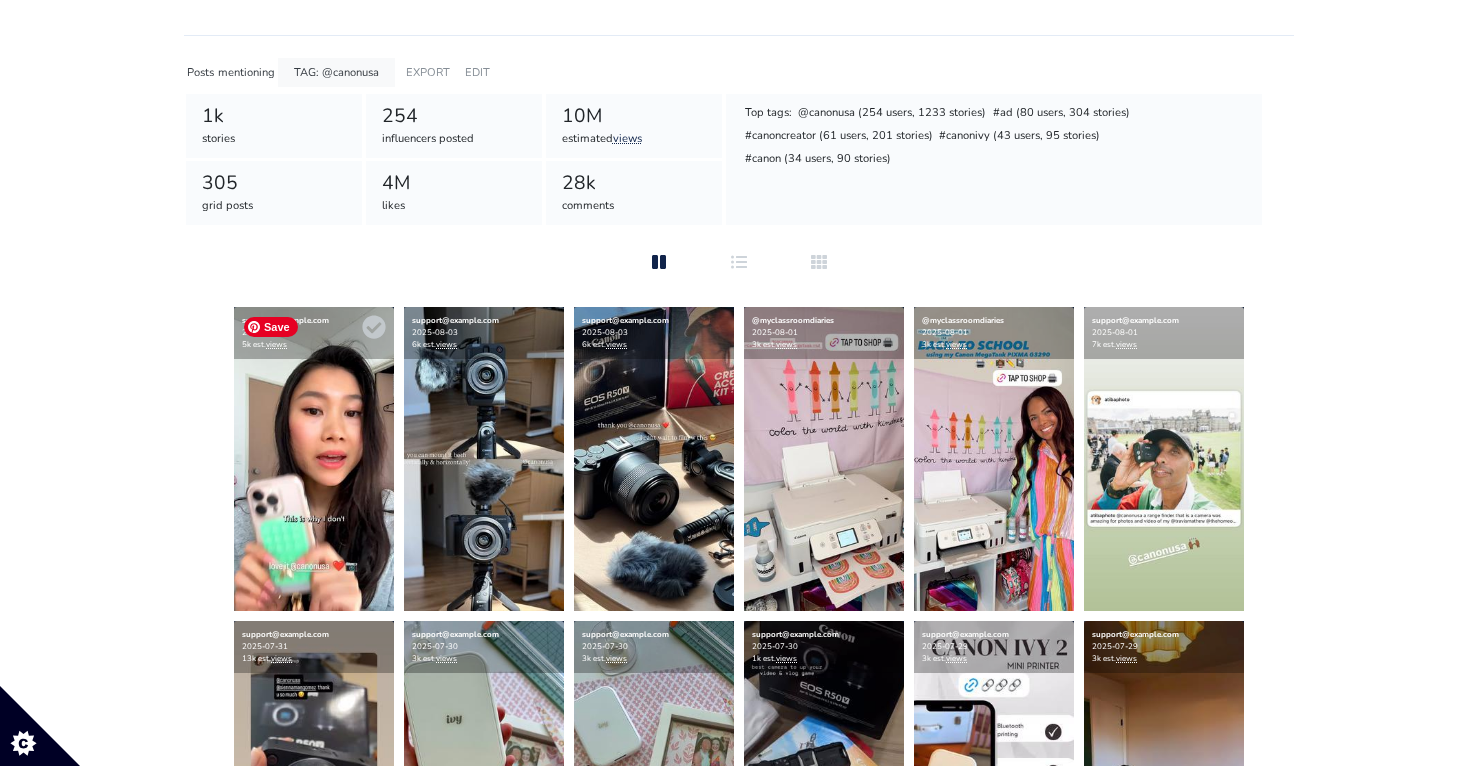 click at bounding box center [314, 459] 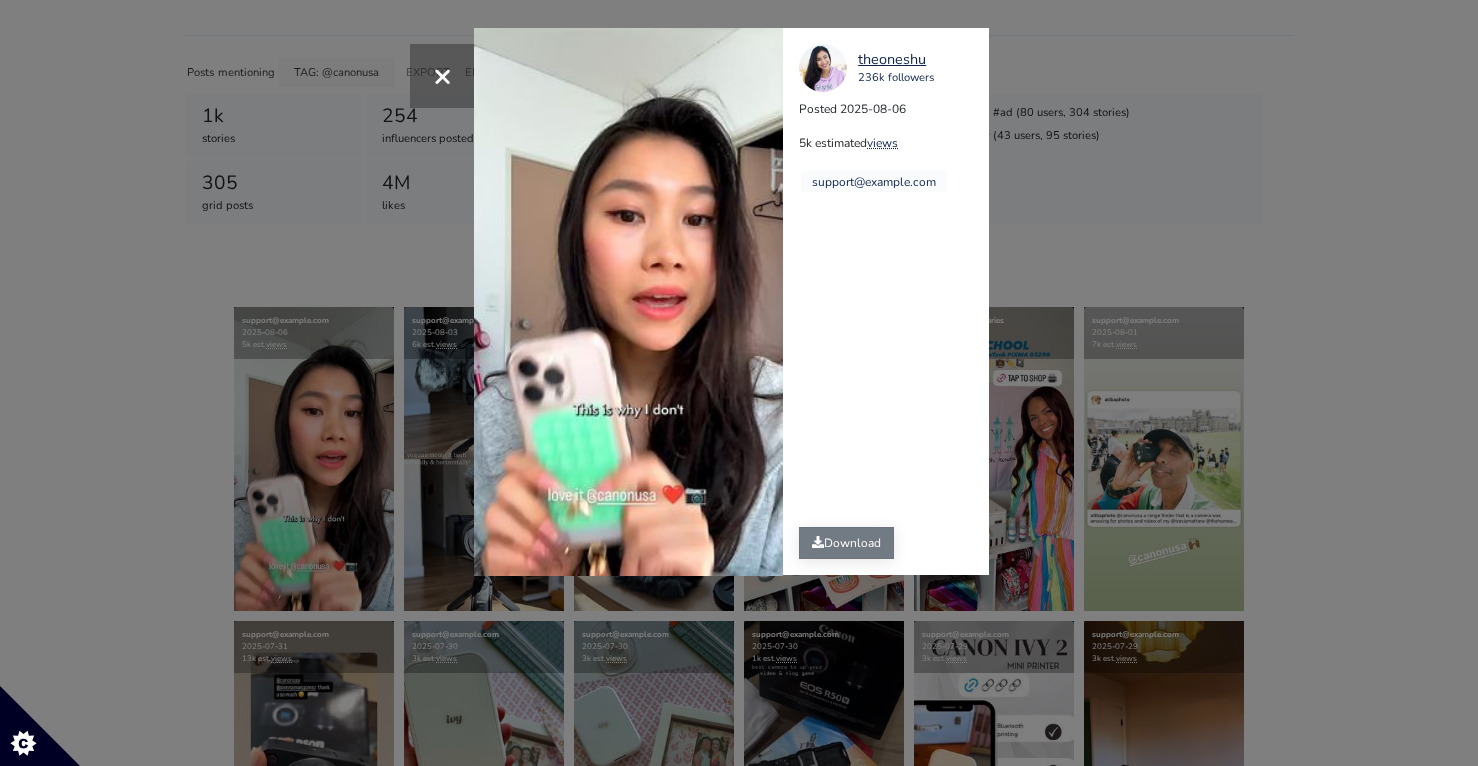 click on "Download" at bounding box center [846, 543] 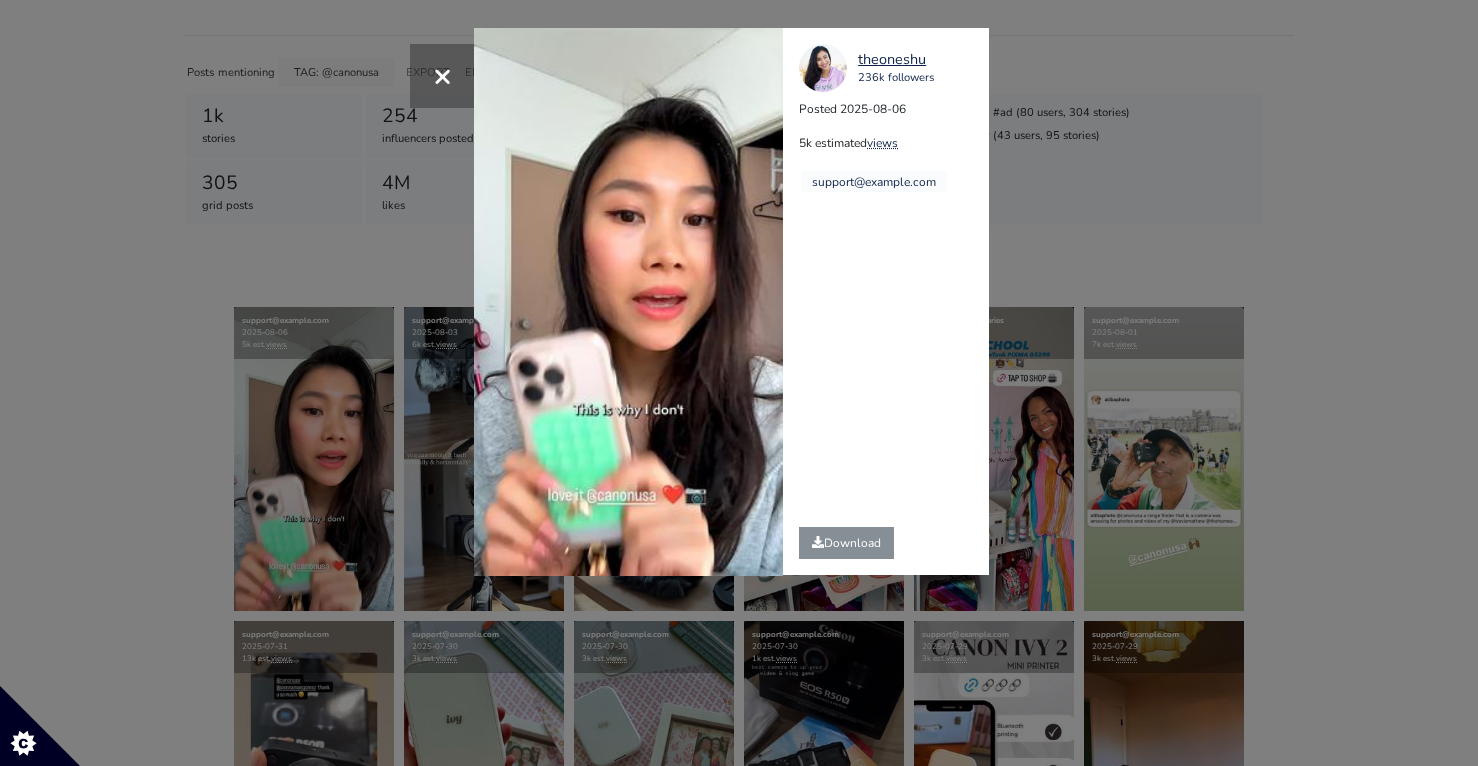 click on "×
Your browser does not support HTML5 video.
support@example.com
236k followers
Posted 2025-08-06
5k
estimated
views
support@example.com" at bounding box center (739, 383) 